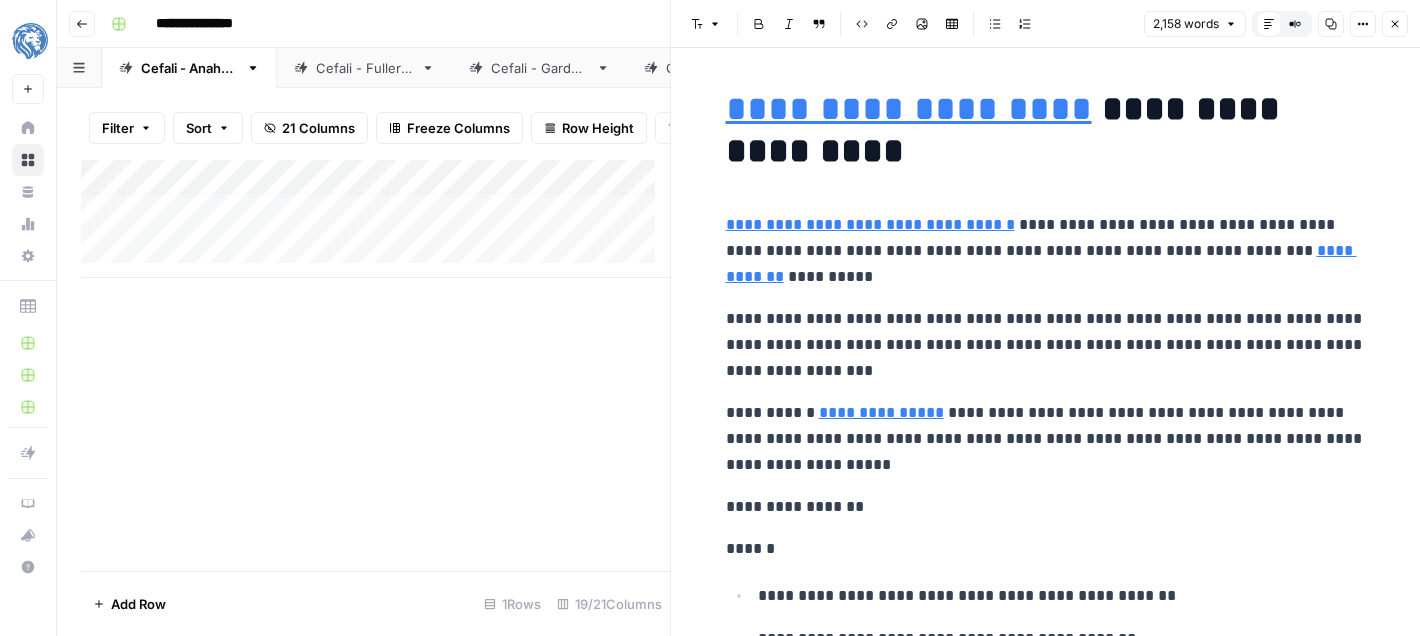 scroll, scrollTop: 0, scrollLeft: 0, axis: both 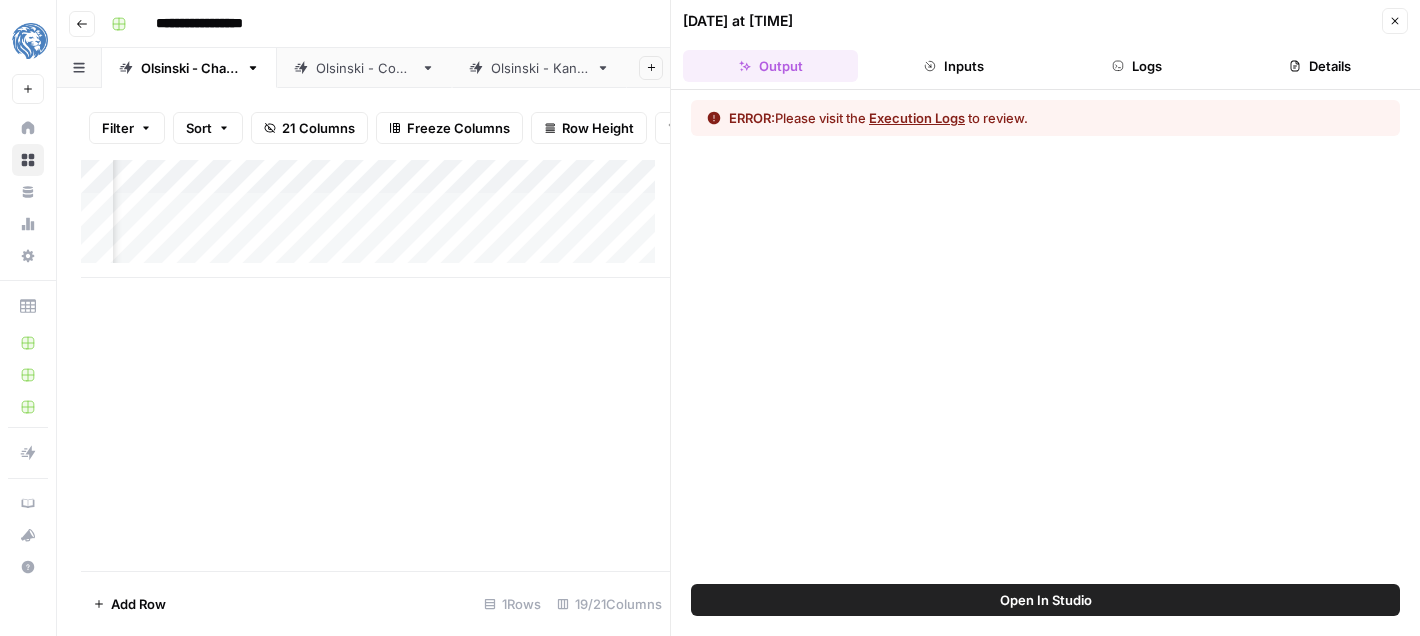 click 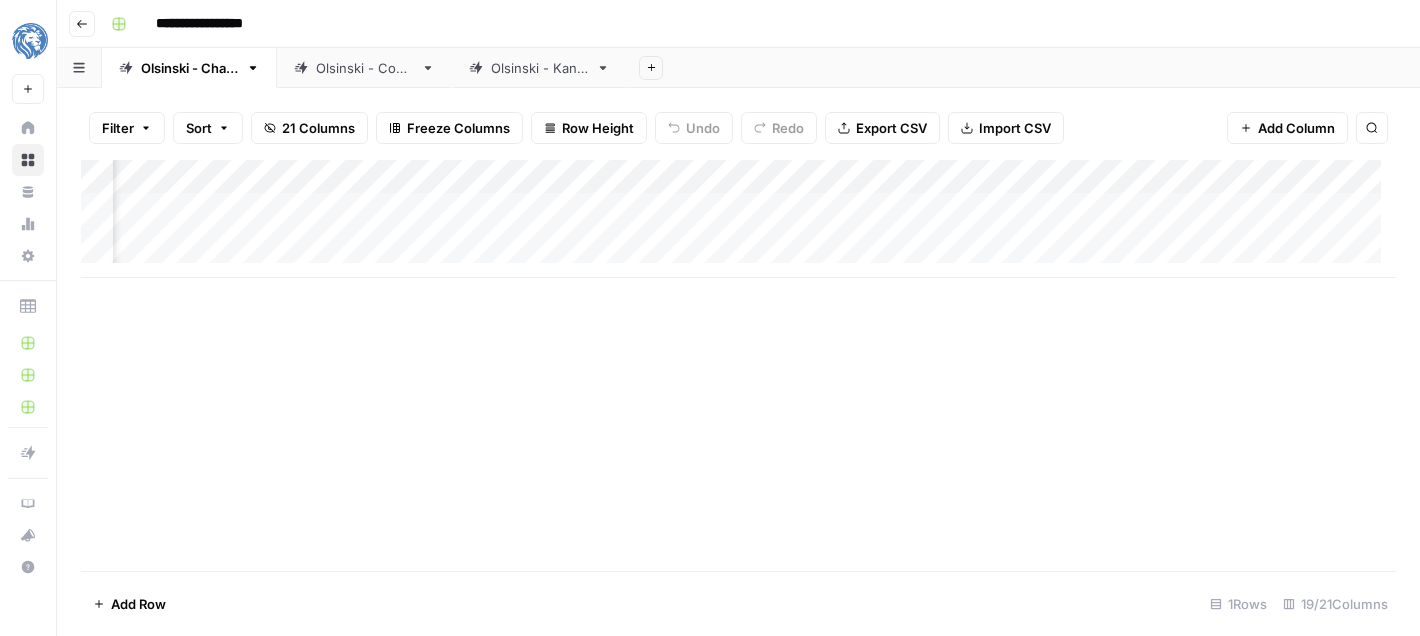 scroll, scrollTop: 0, scrollLeft: 1950, axis: horizontal 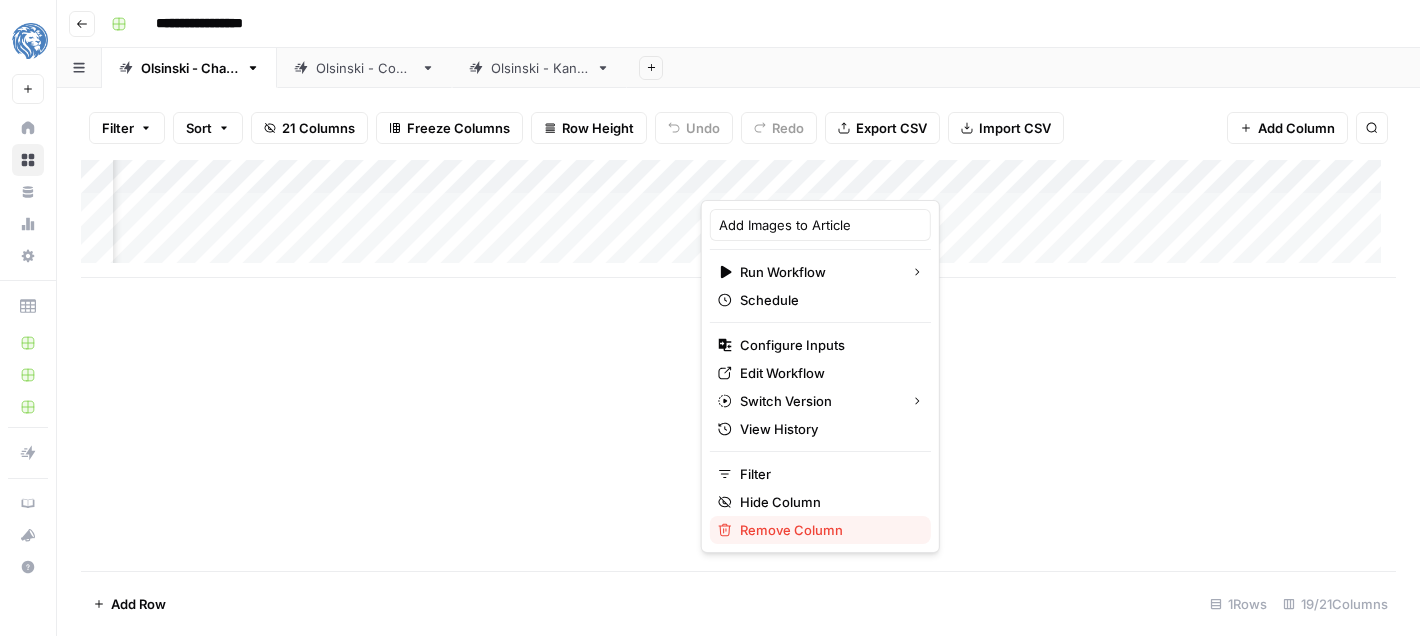 click on "Remove Column" at bounding box center (827, 530) 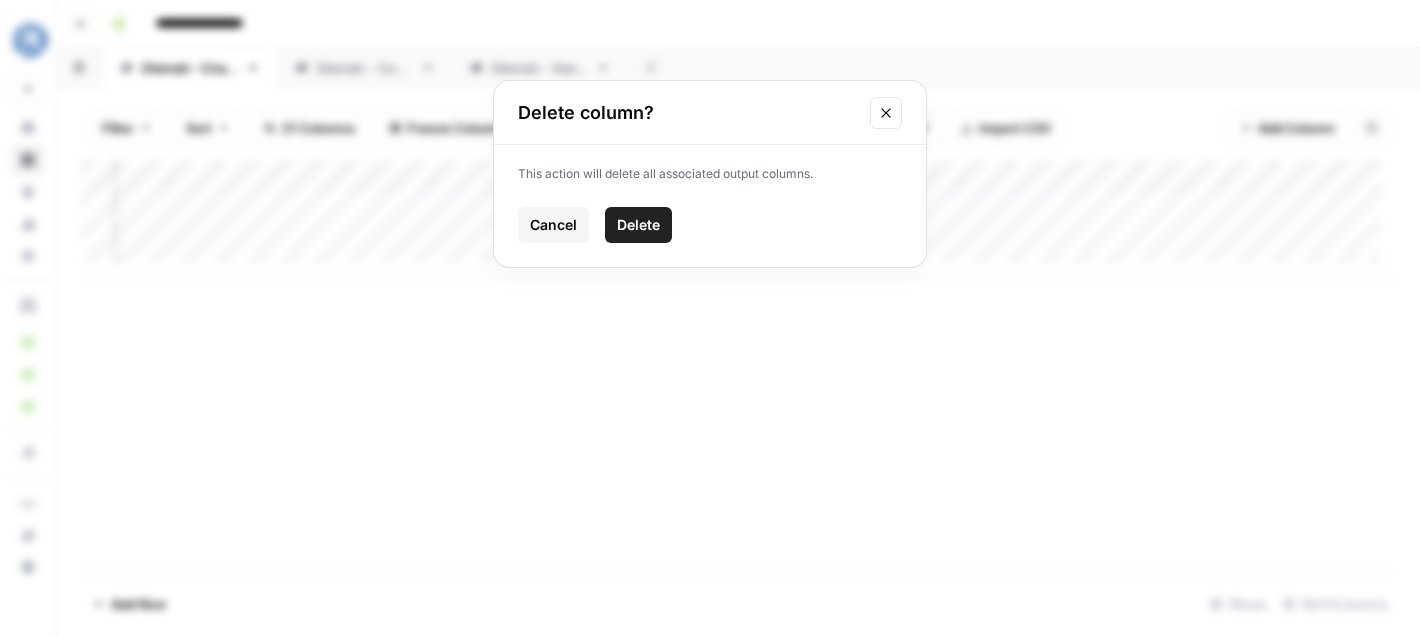 click on "Delete" at bounding box center (638, 225) 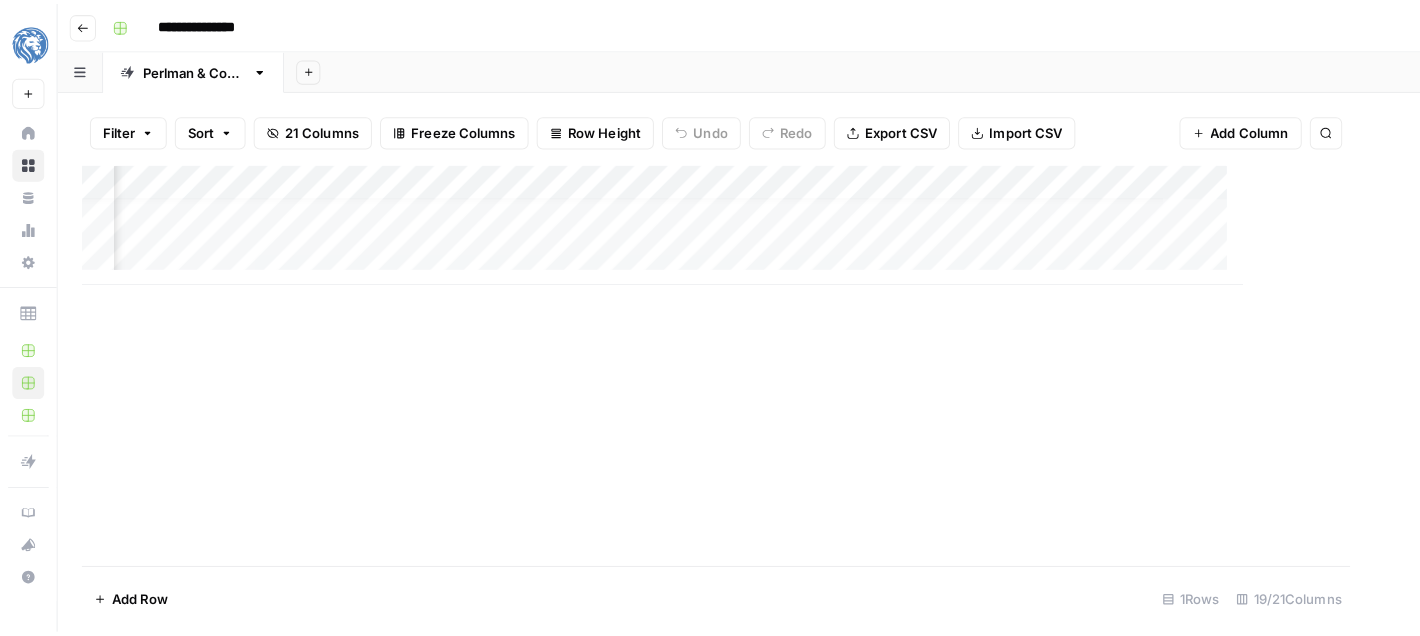 scroll, scrollTop: 0, scrollLeft: 0, axis: both 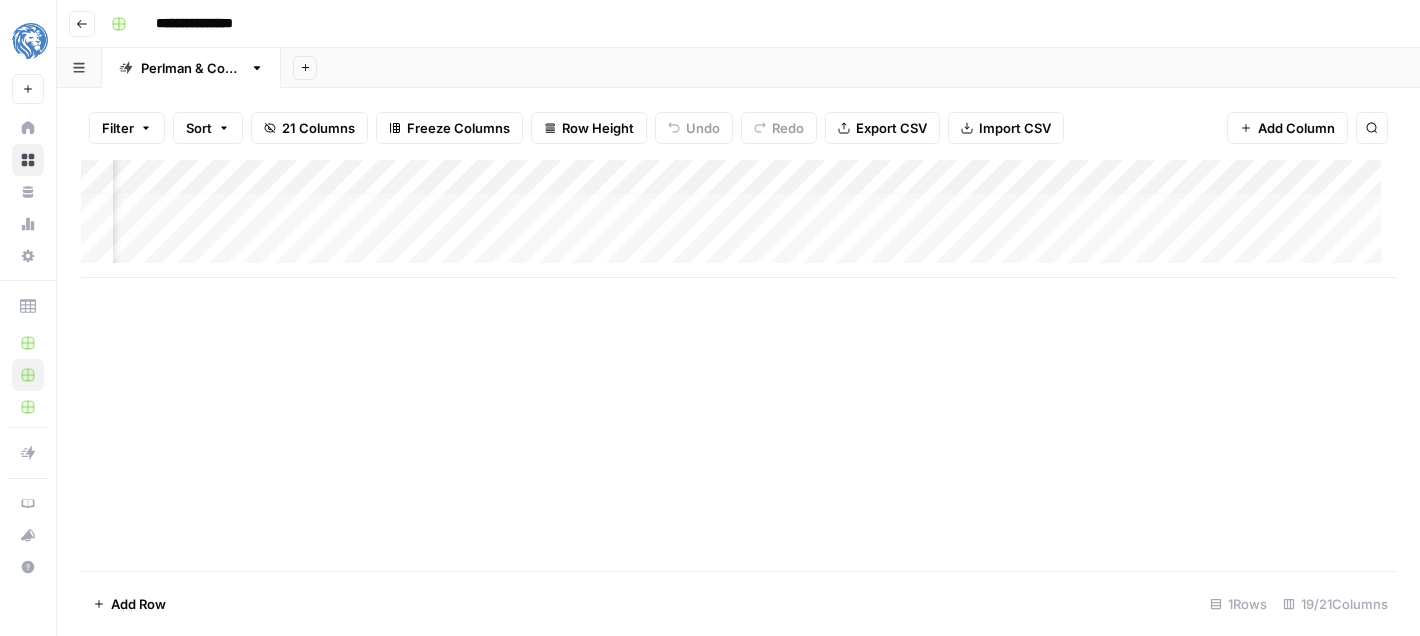click on "Add Column" at bounding box center [738, 219] 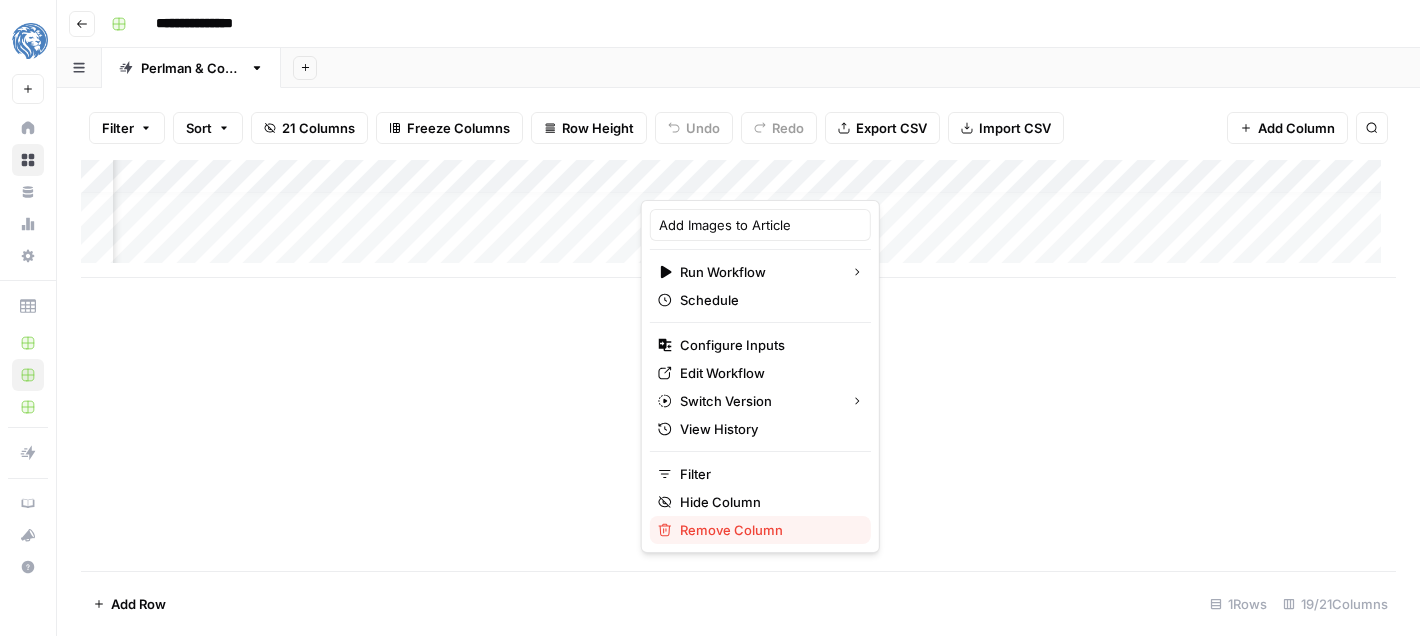 click on "Remove Column" at bounding box center (767, 530) 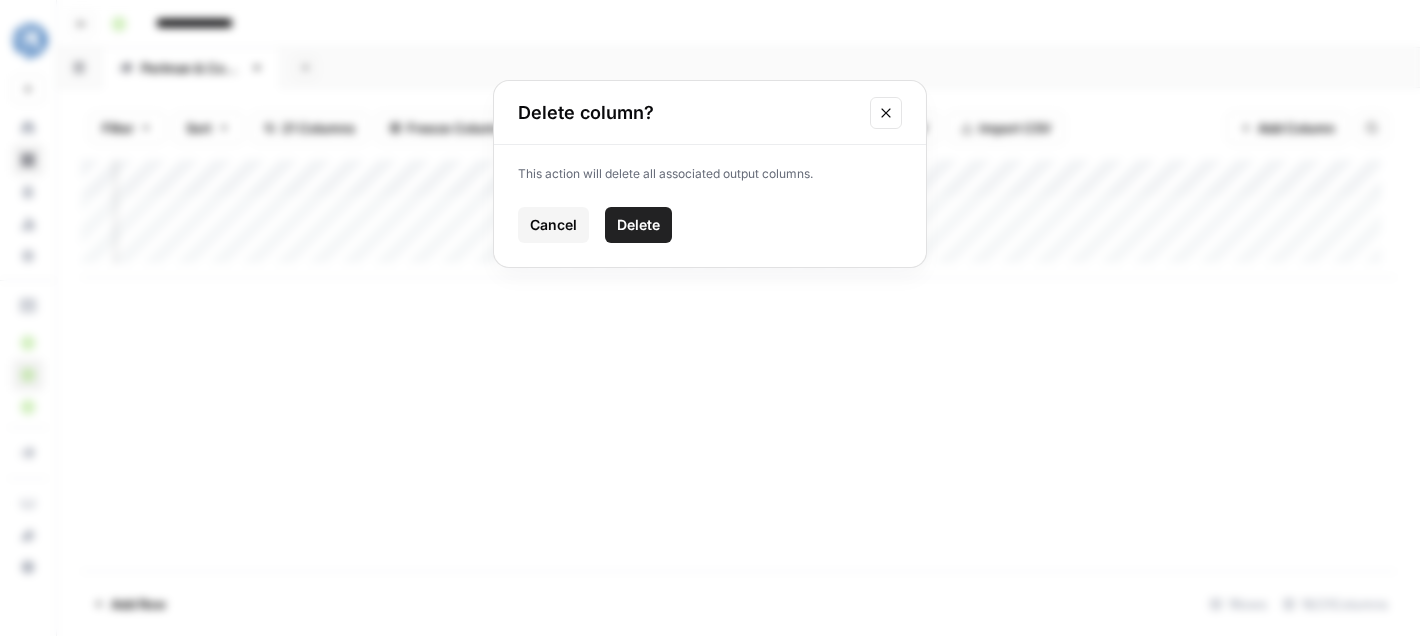 click on "Delete" at bounding box center (638, 225) 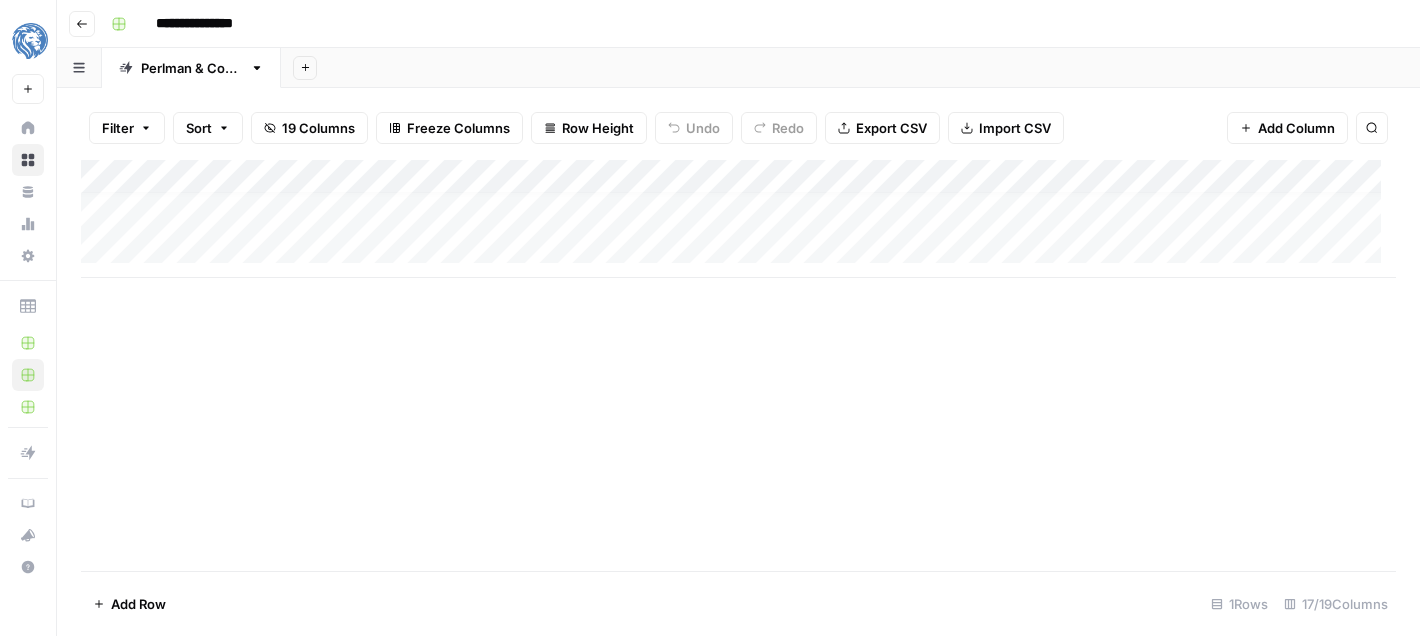 scroll, scrollTop: 15, scrollLeft: 195, axis: both 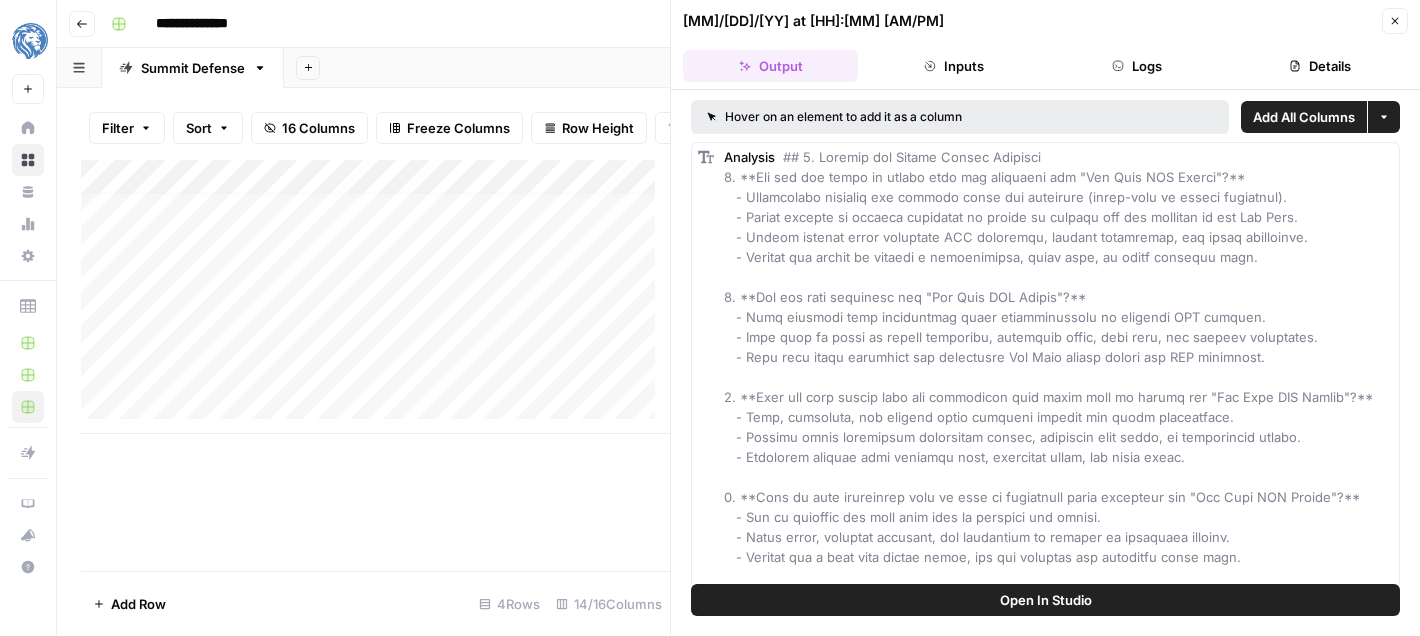 click 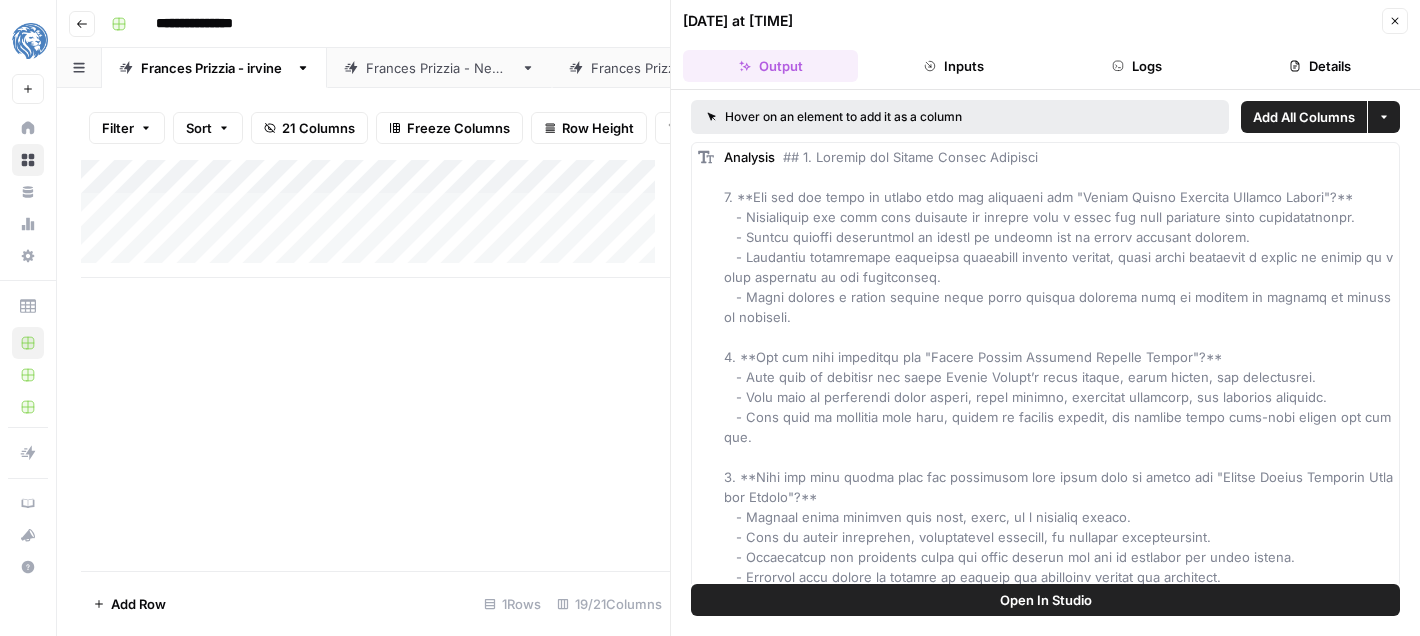click 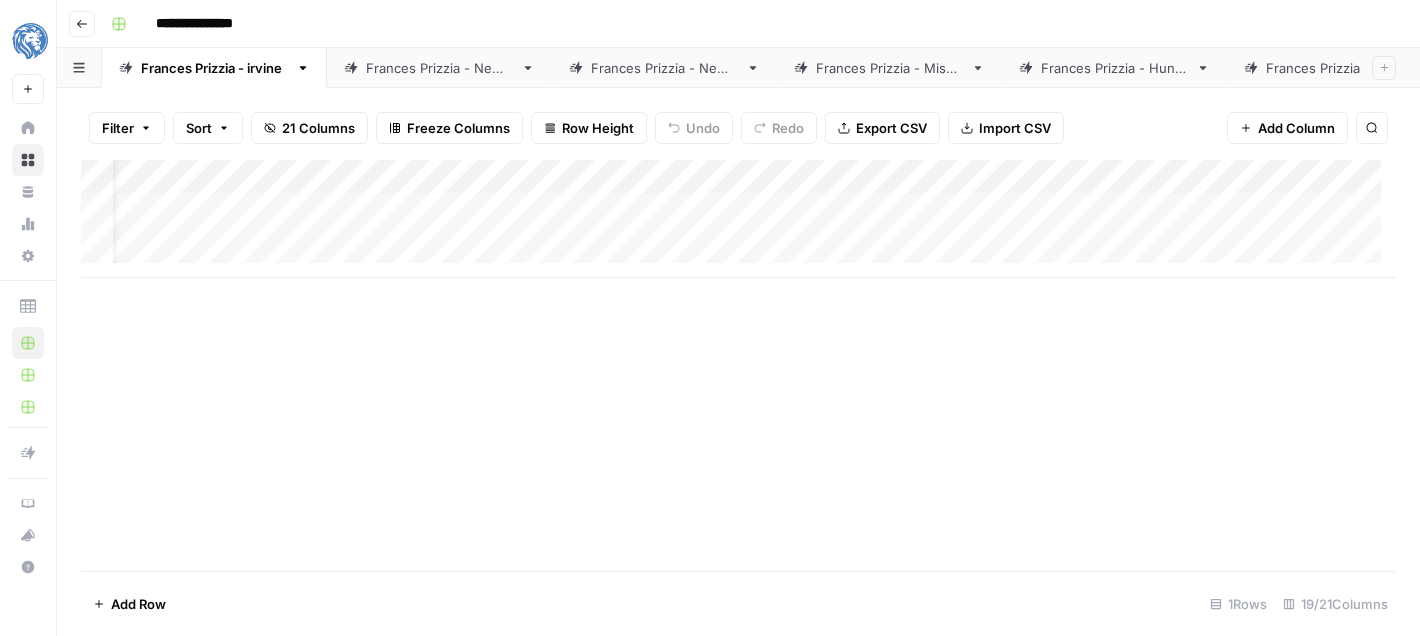 scroll, scrollTop: 0, scrollLeft: 0, axis: both 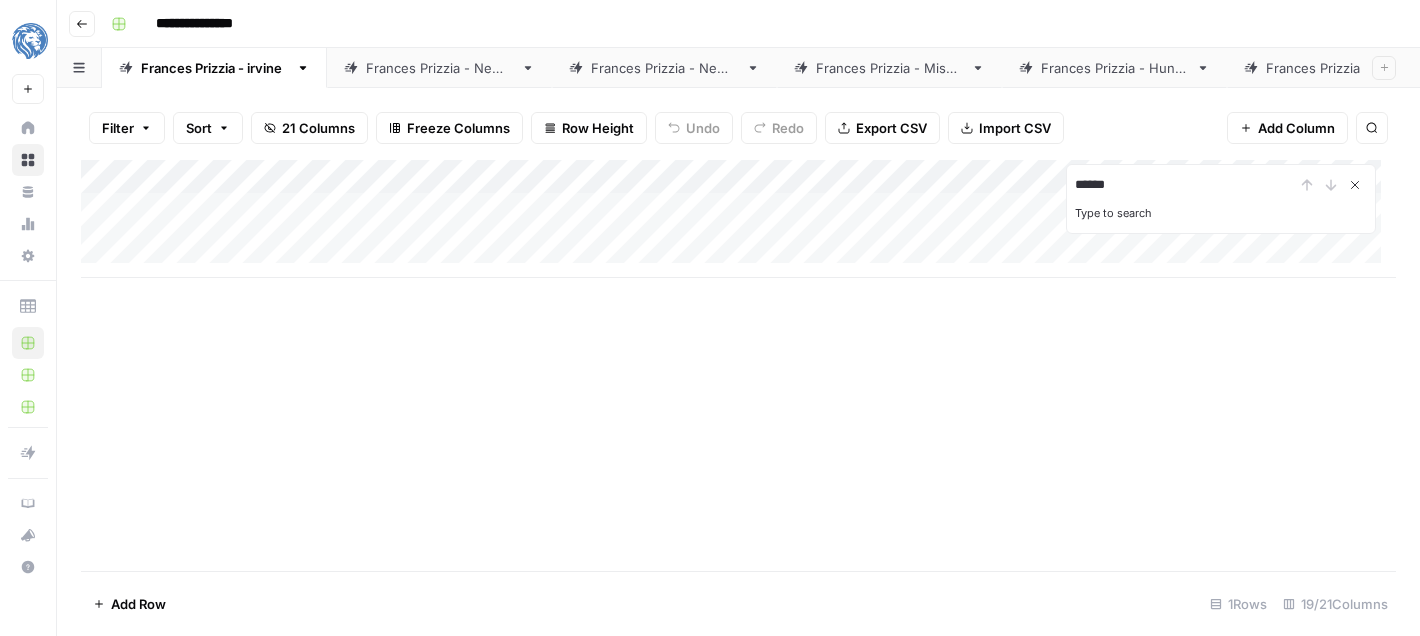 type on "******" 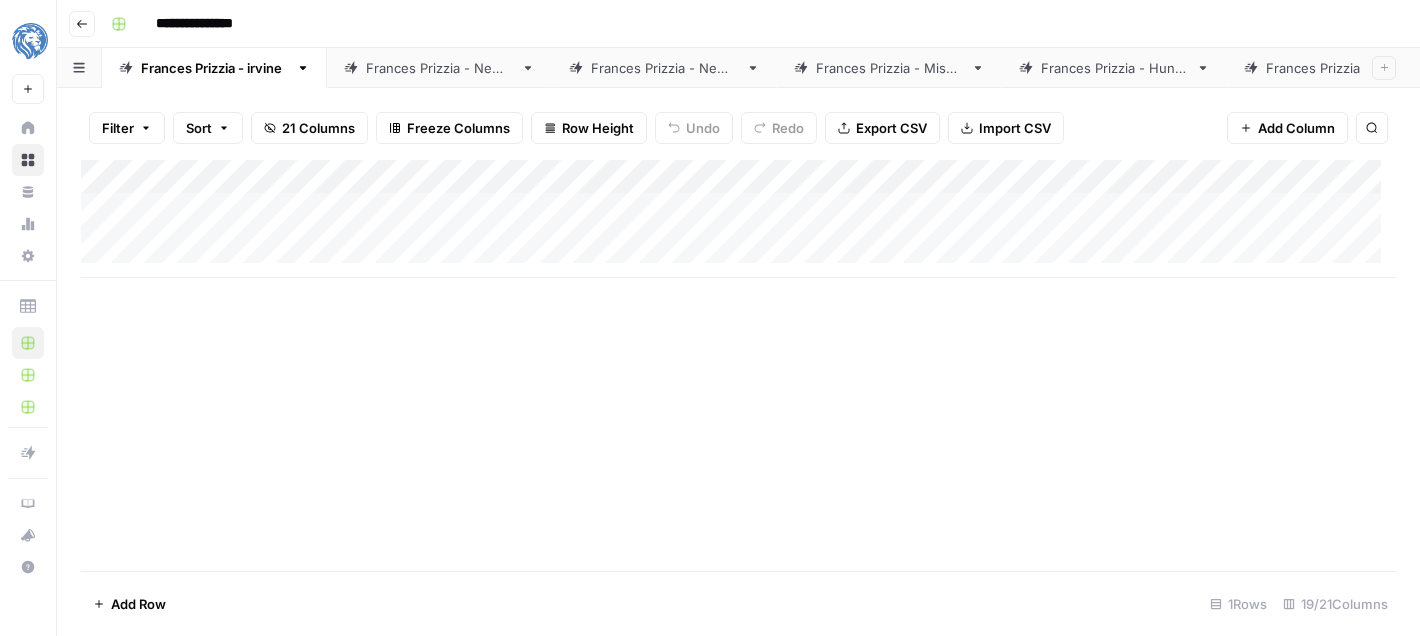 click 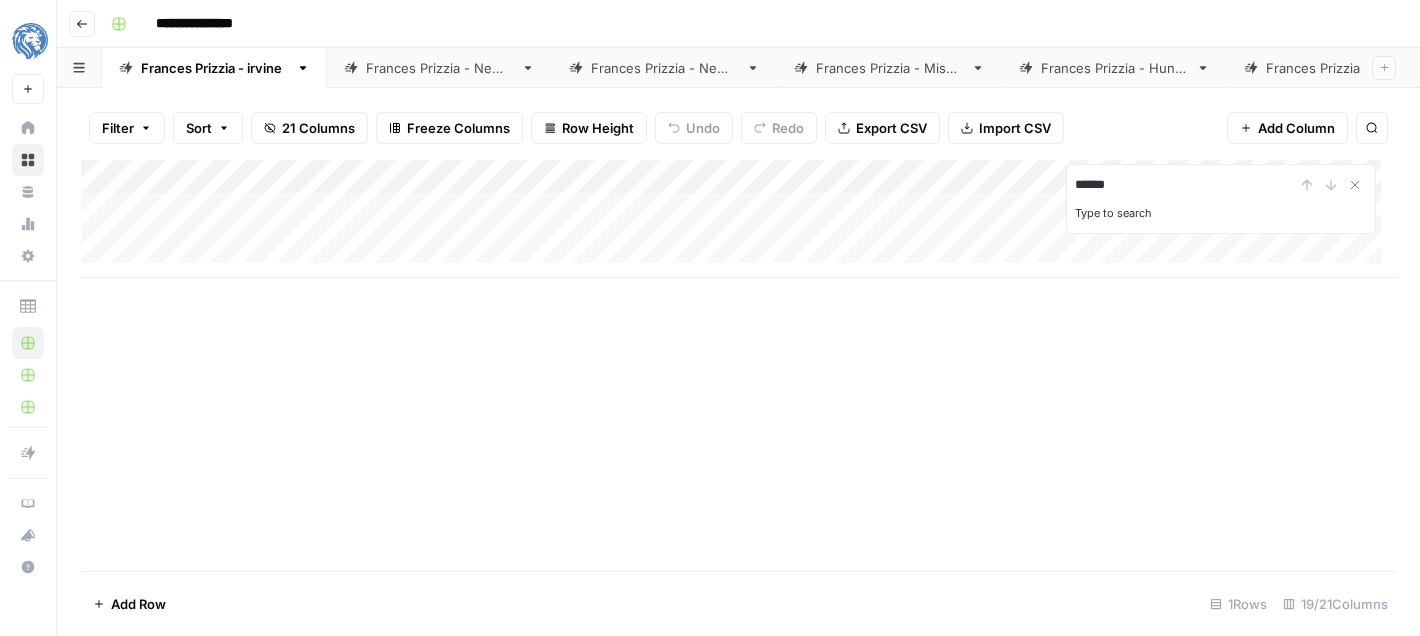 type on "******" 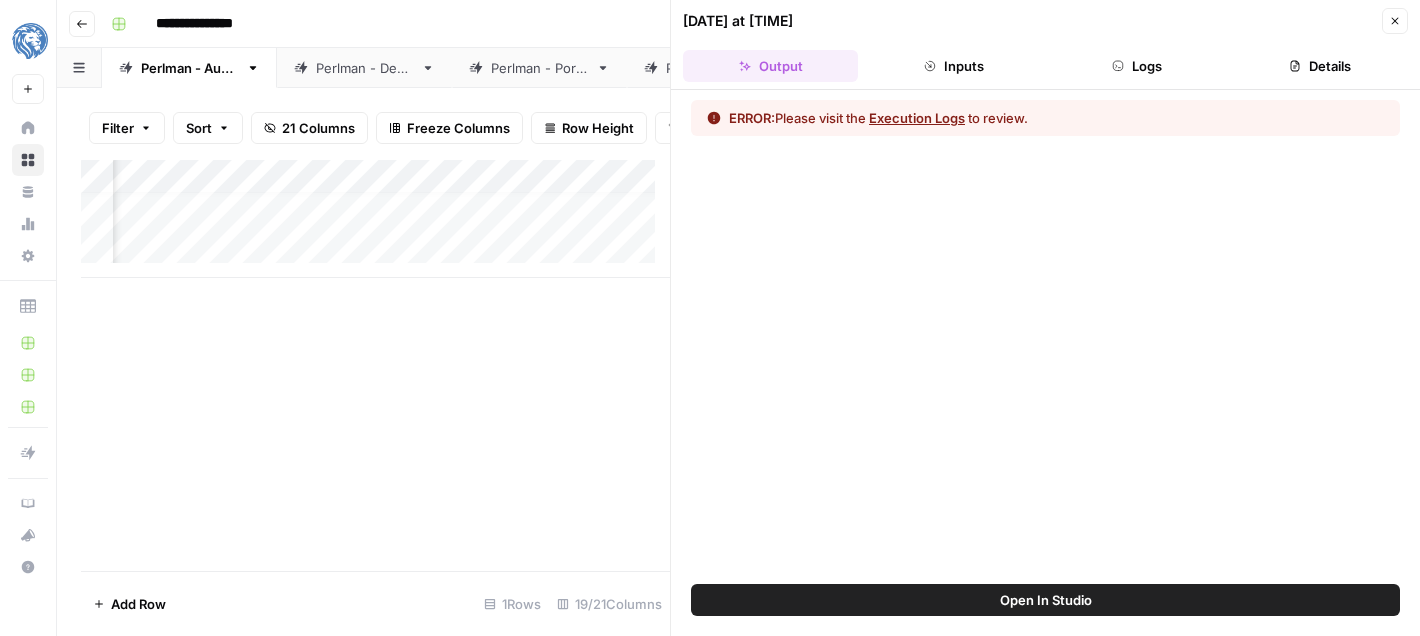 click on "[DATE] at [TIME] Close Output Inputs Logs Details" at bounding box center (1045, 45) 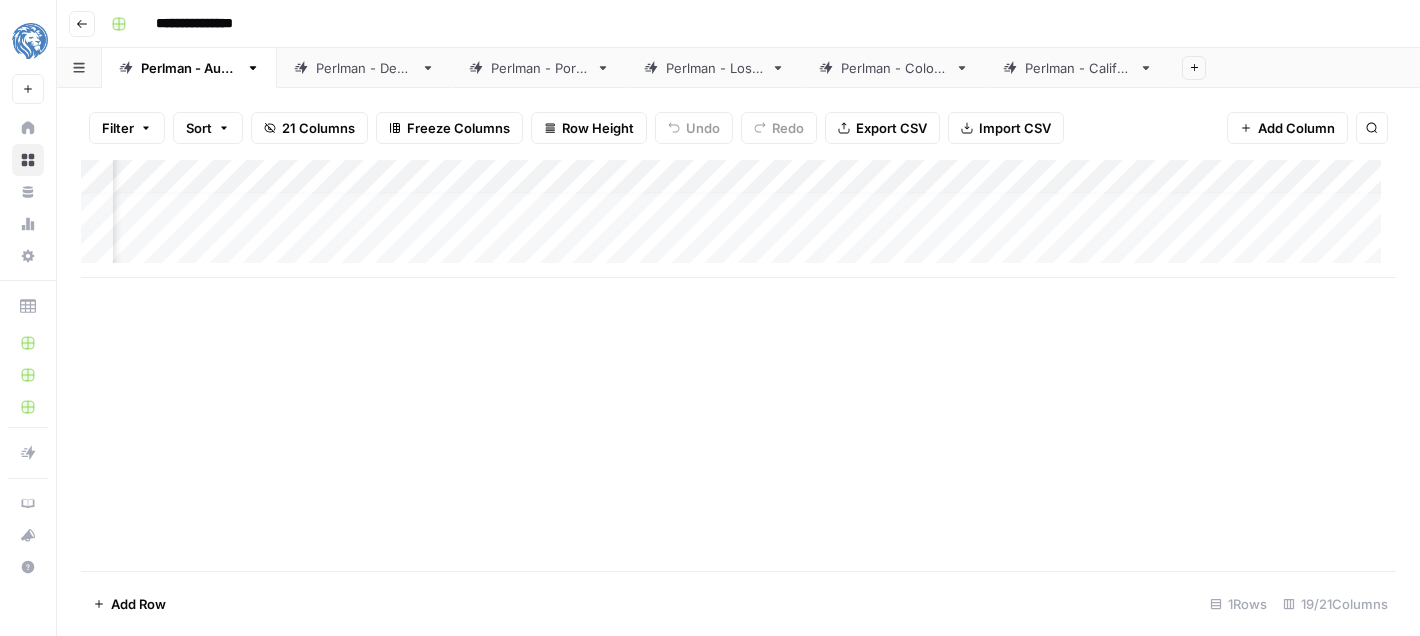 click on "Add Column" at bounding box center (738, 219) 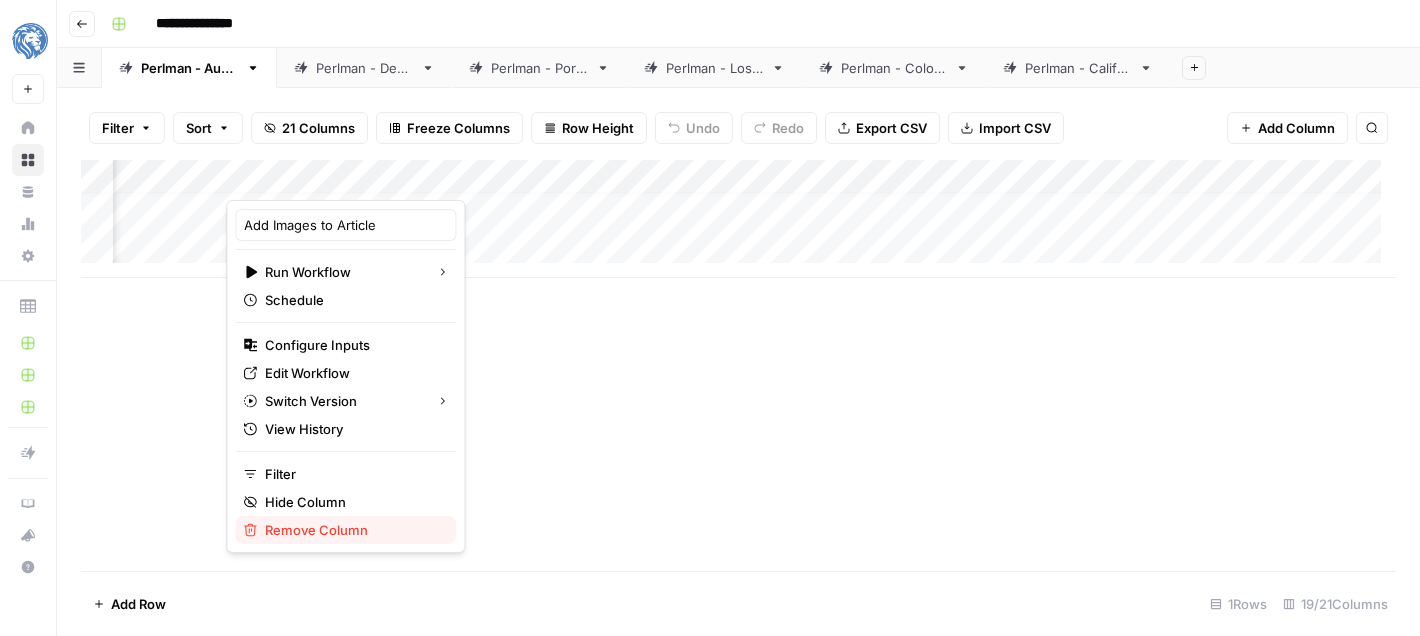 click on "Remove Column" at bounding box center (352, 530) 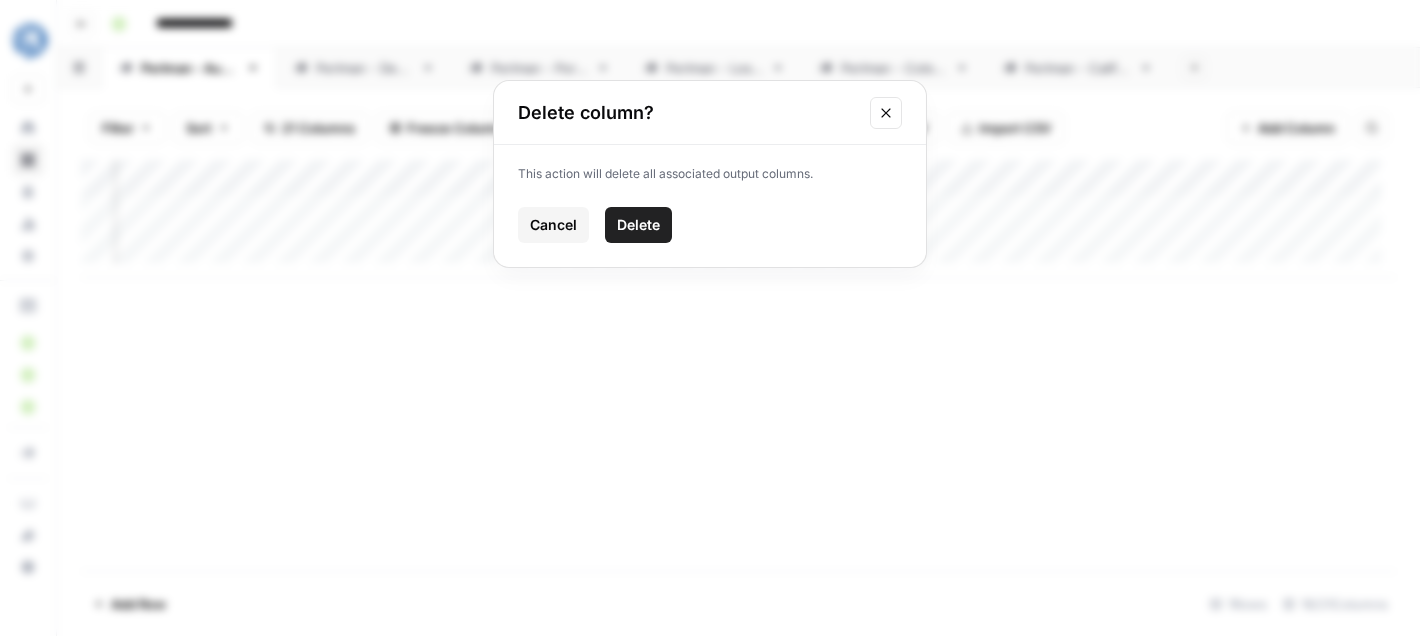 click on "Delete" at bounding box center [638, 225] 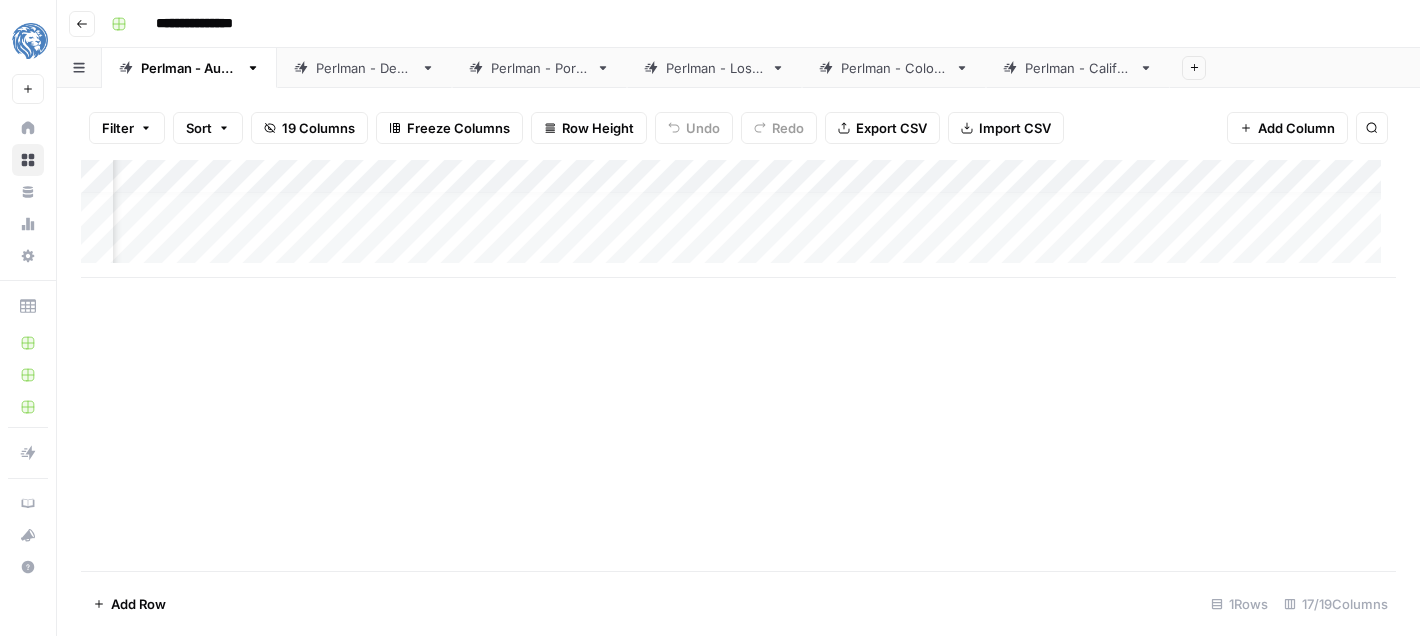 scroll, scrollTop: 15, scrollLeft: 546, axis: both 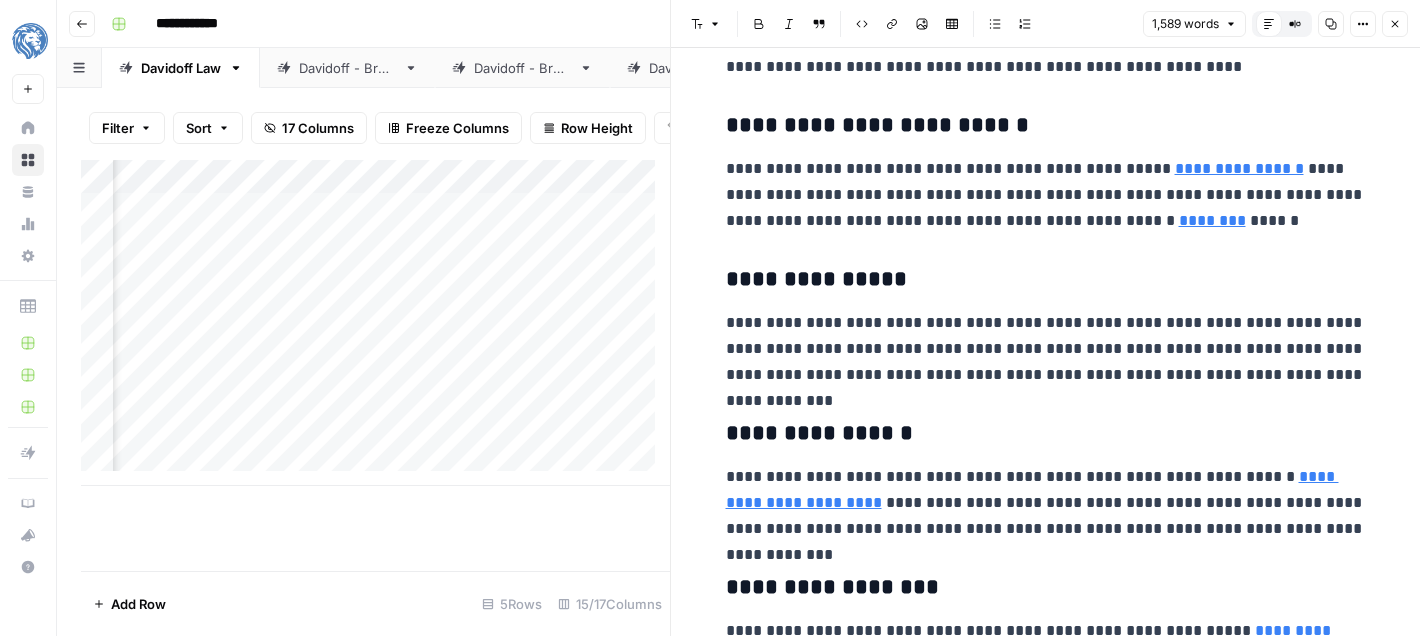 click 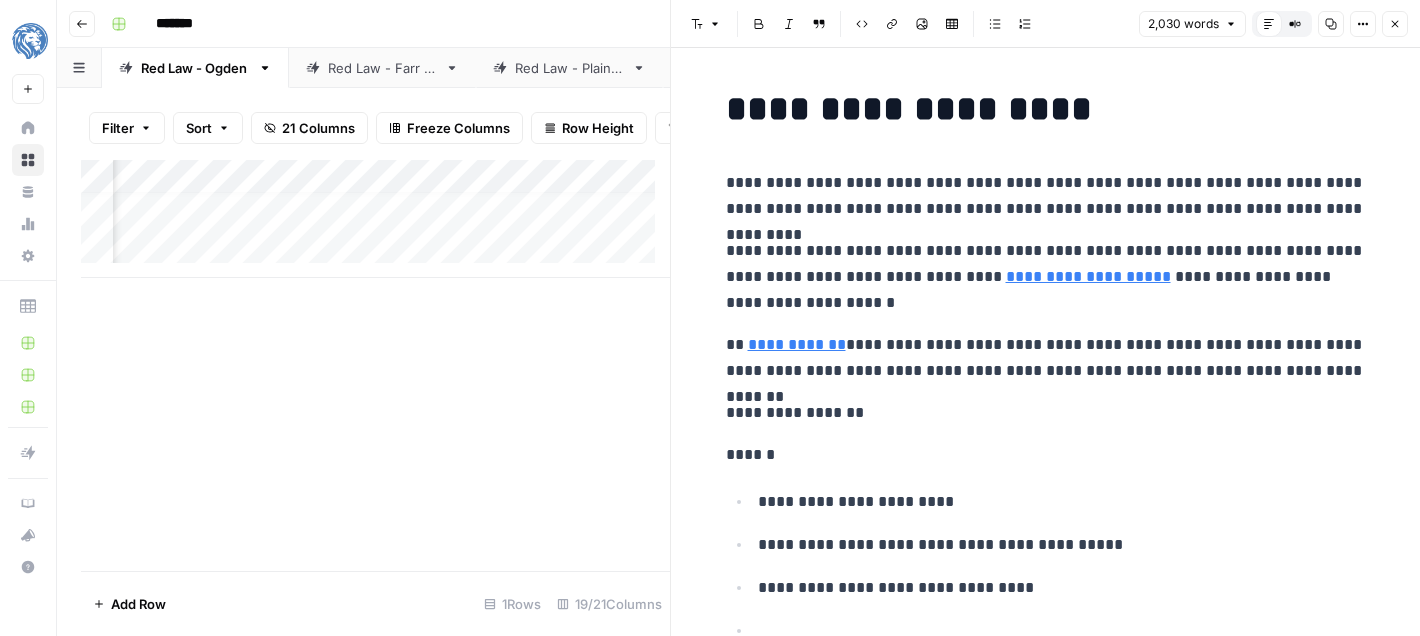 scroll, scrollTop: 0, scrollLeft: 0, axis: both 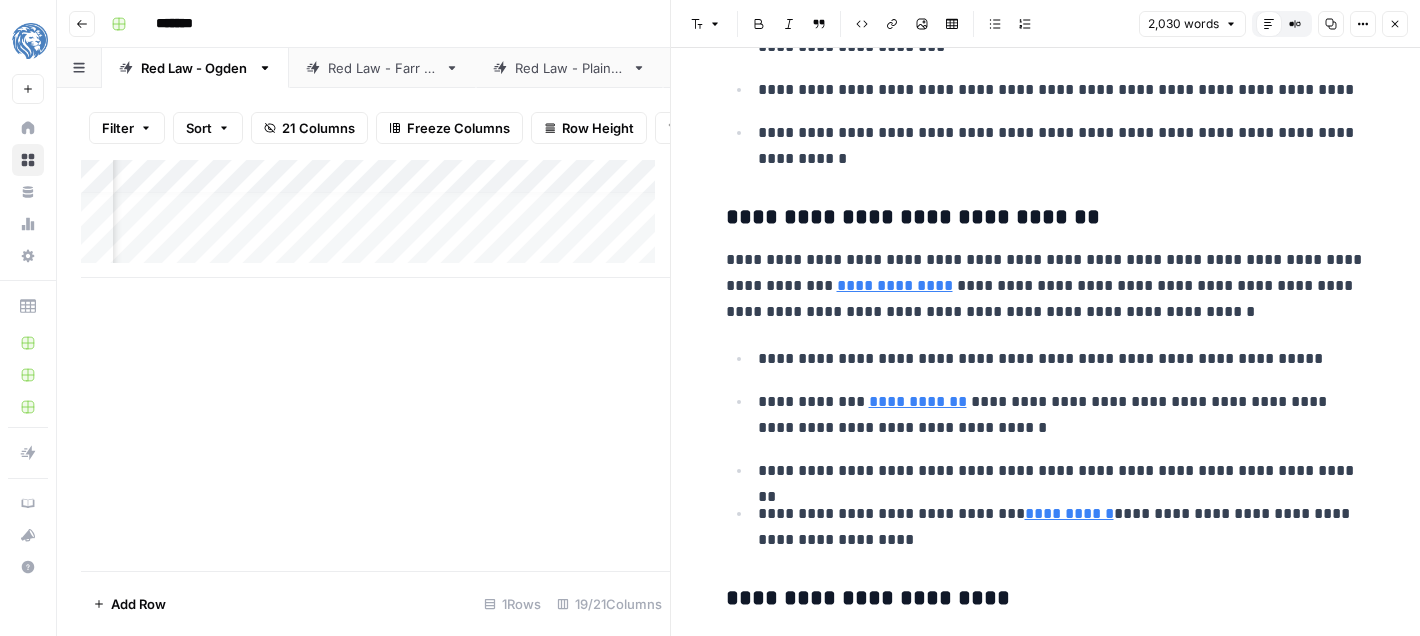 click on "Close" at bounding box center (1395, 24) 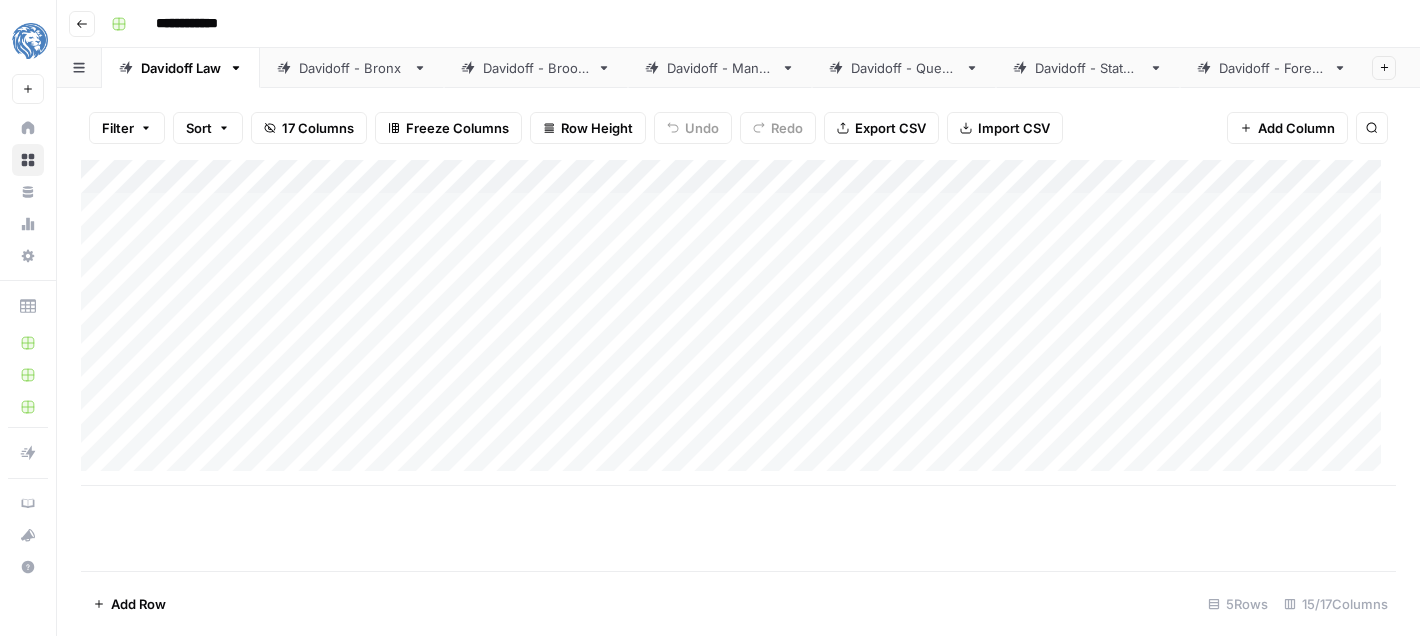 scroll, scrollTop: 0, scrollLeft: 0, axis: both 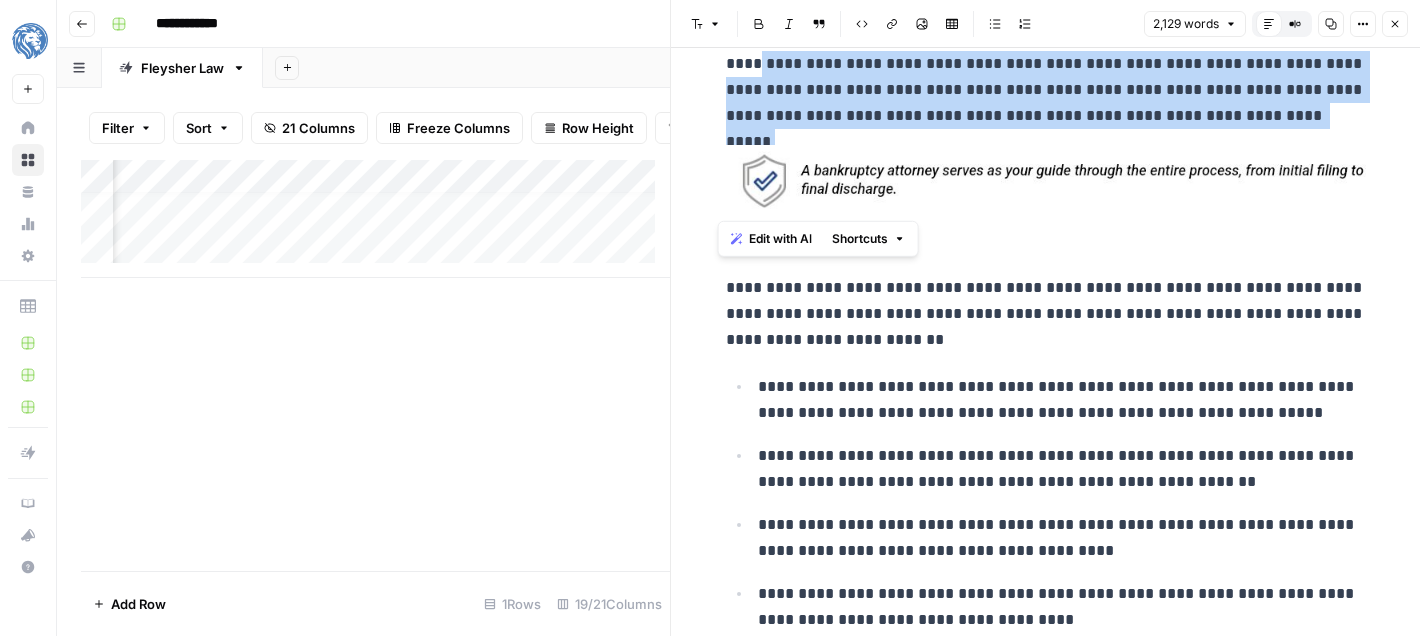 click 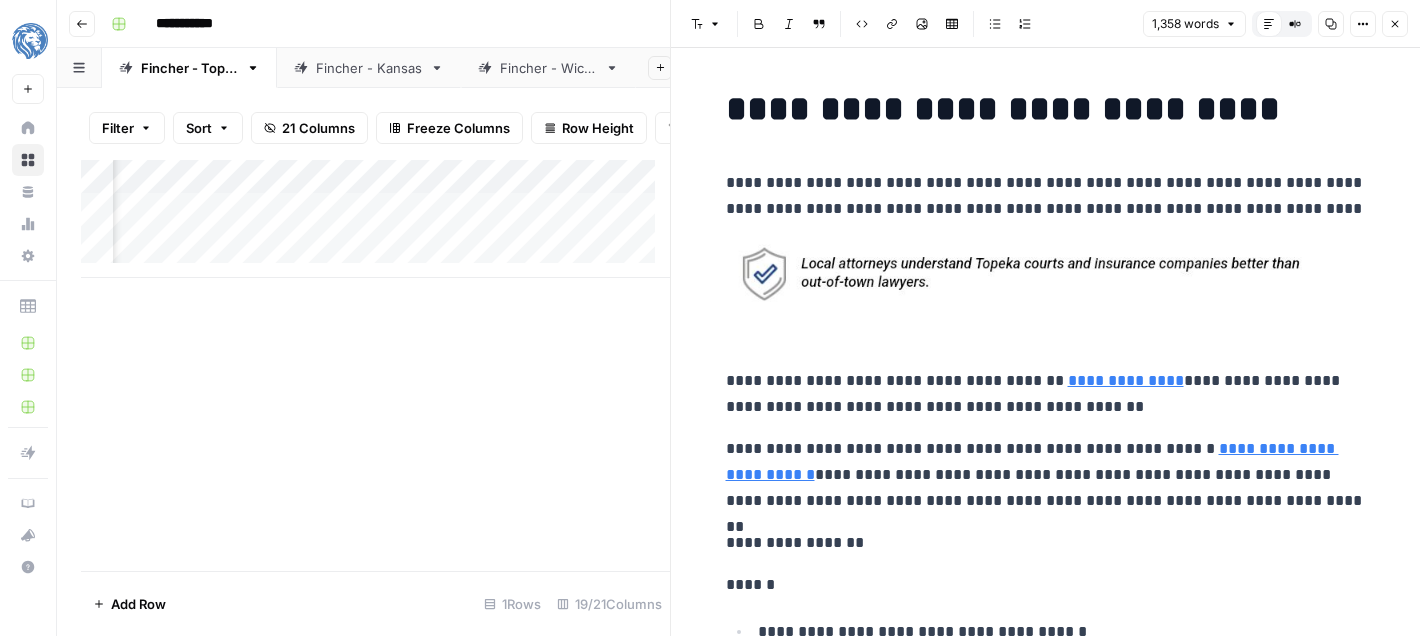 scroll, scrollTop: 0, scrollLeft: 0, axis: both 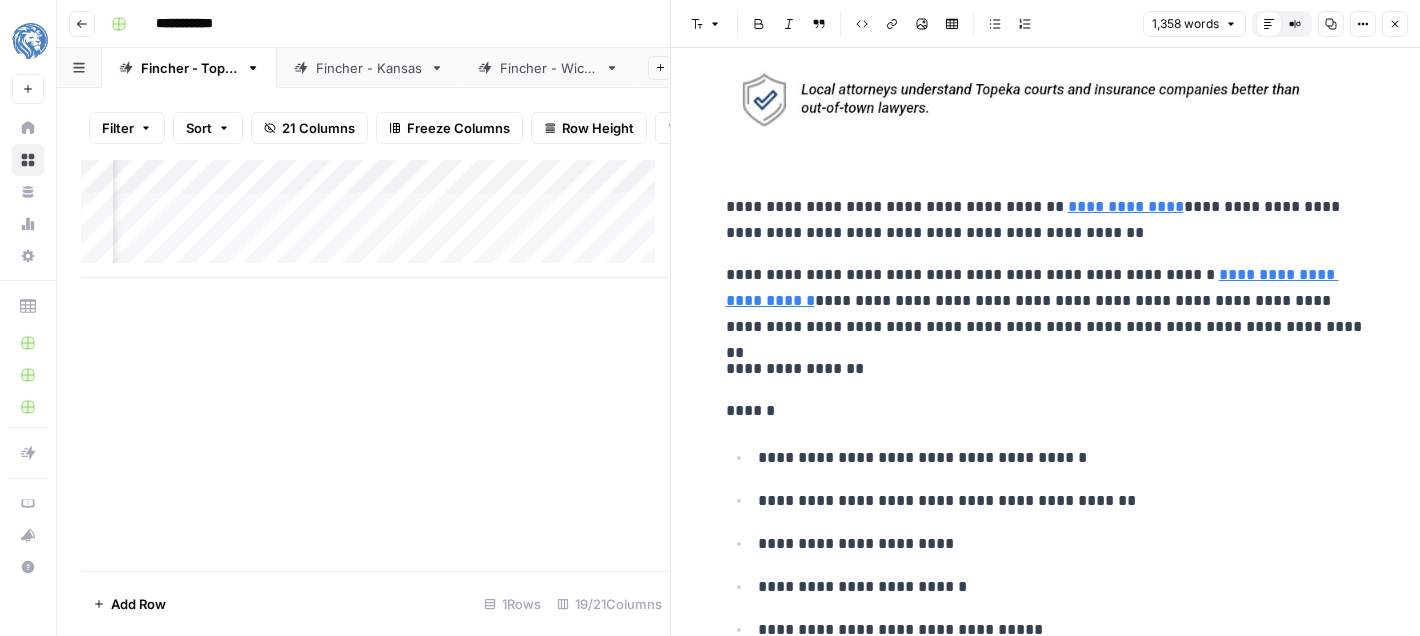 click 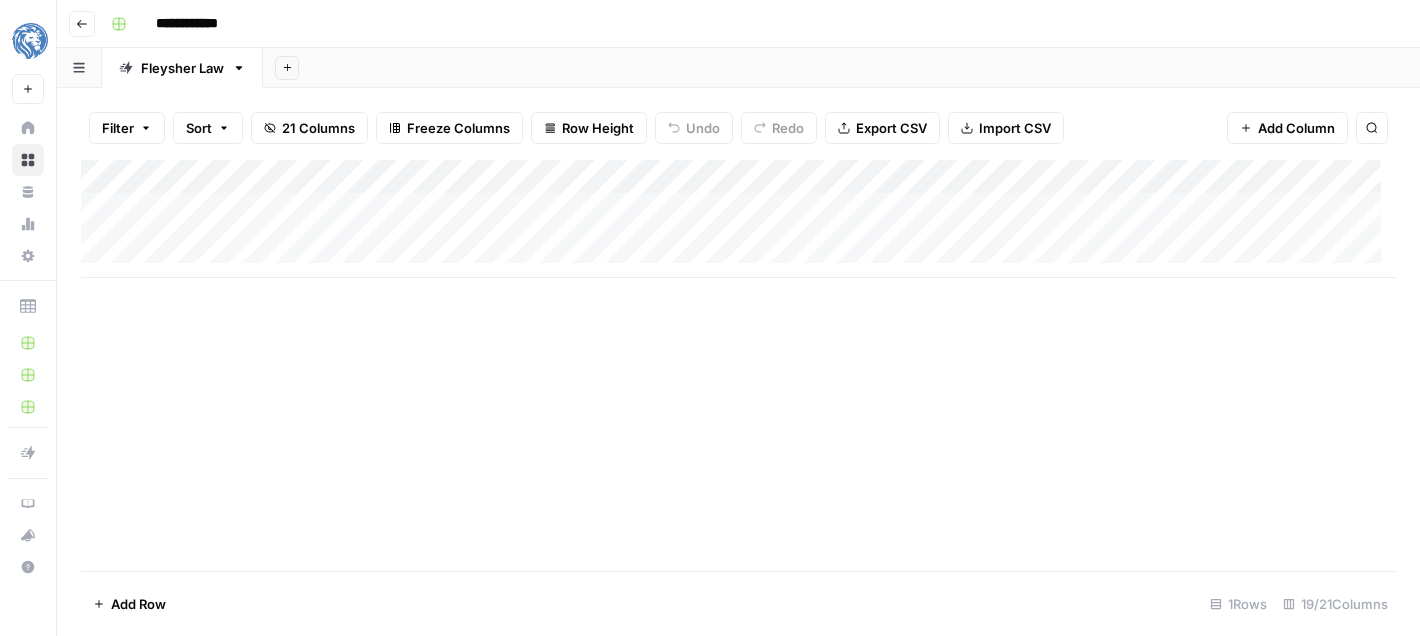 scroll, scrollTop: 0, scrollLeft: 0, axis: both 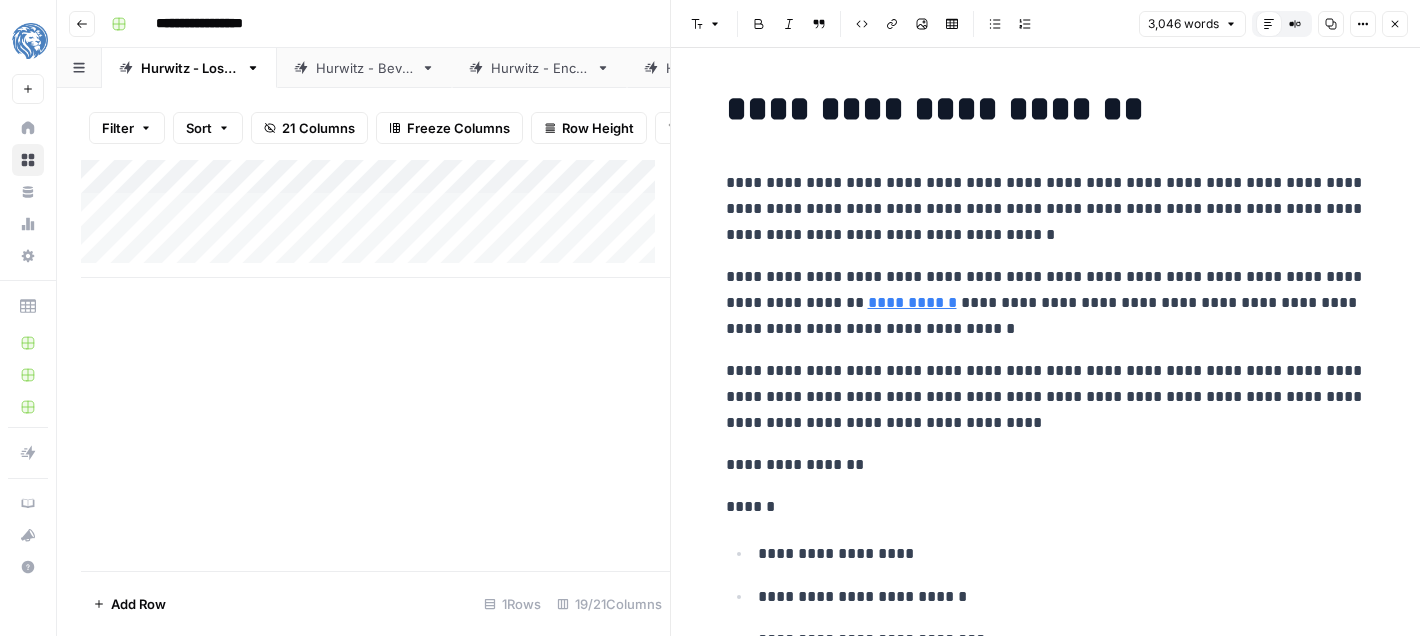 click 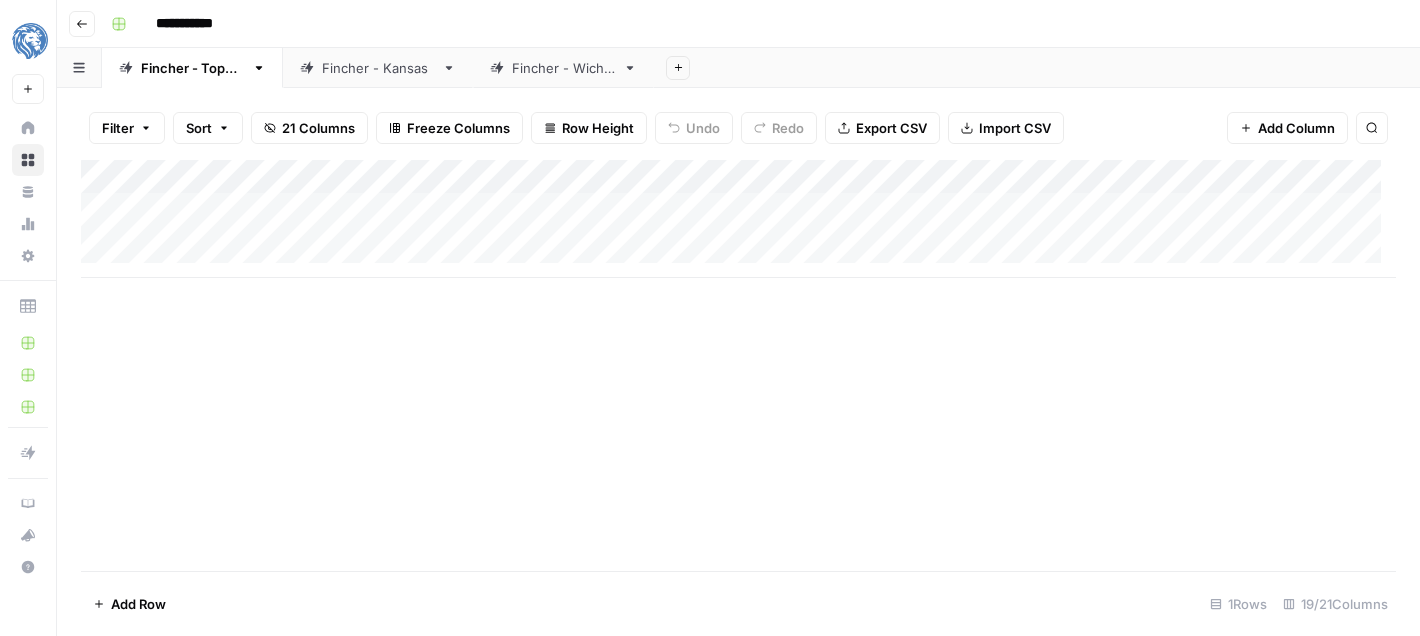 scroll, scrollTop: 0, scrollLeft: 0, axis: both 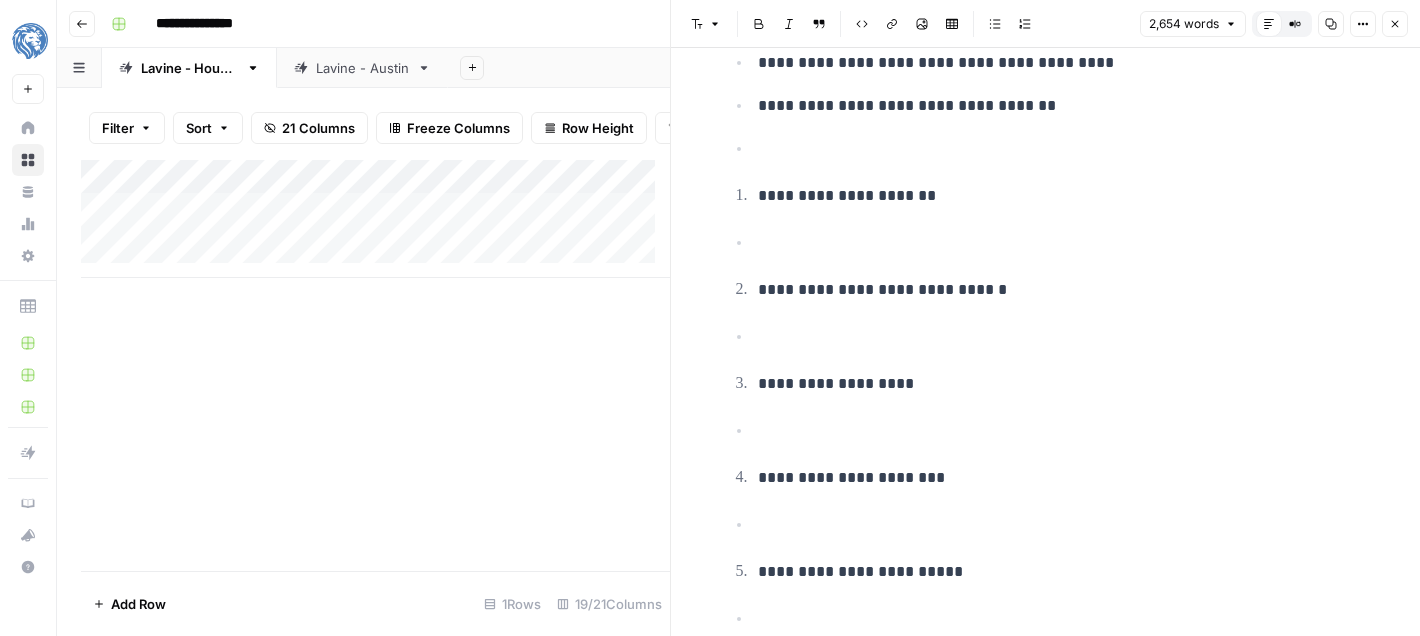 click 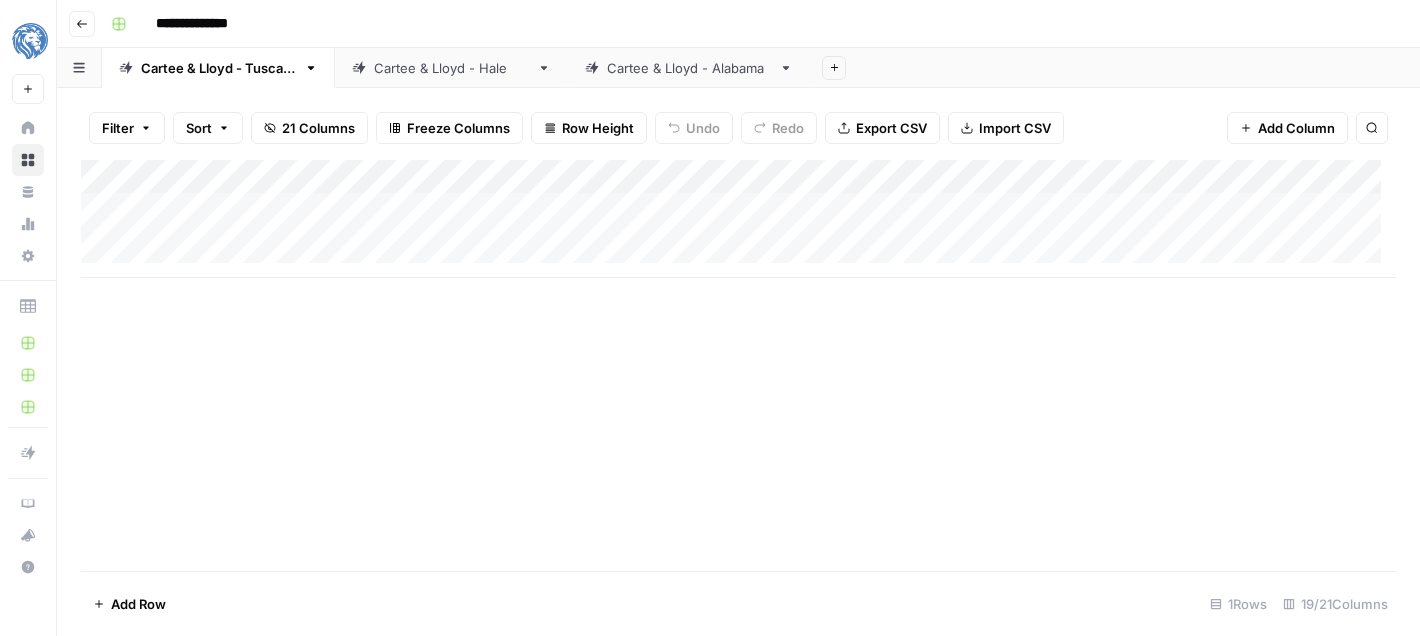 scroll, scrollTop: 0, scrollLeft: 0, axis: both 